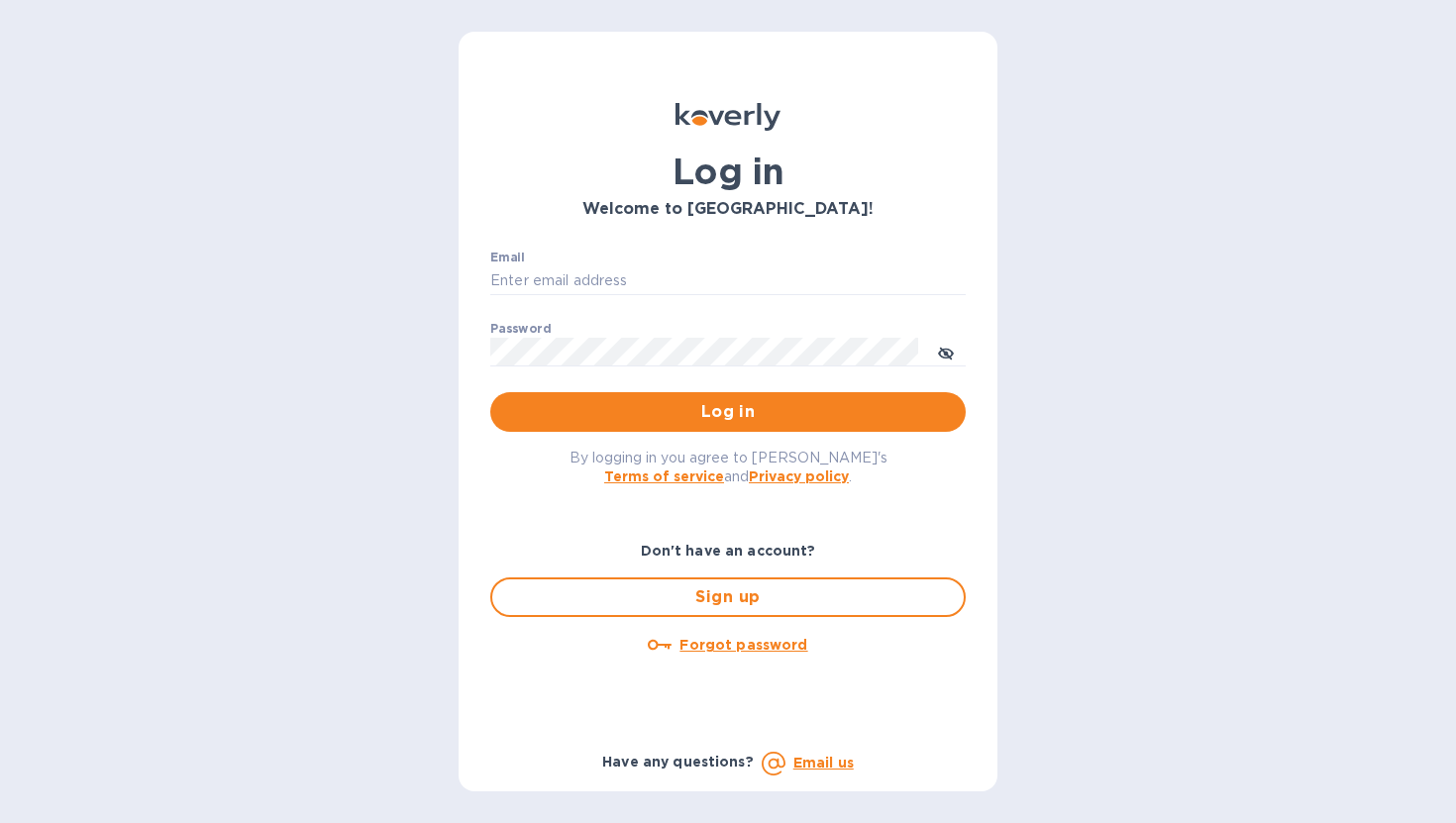 scroll, scrollTop: 0, scrollLeft: 0, axis: both 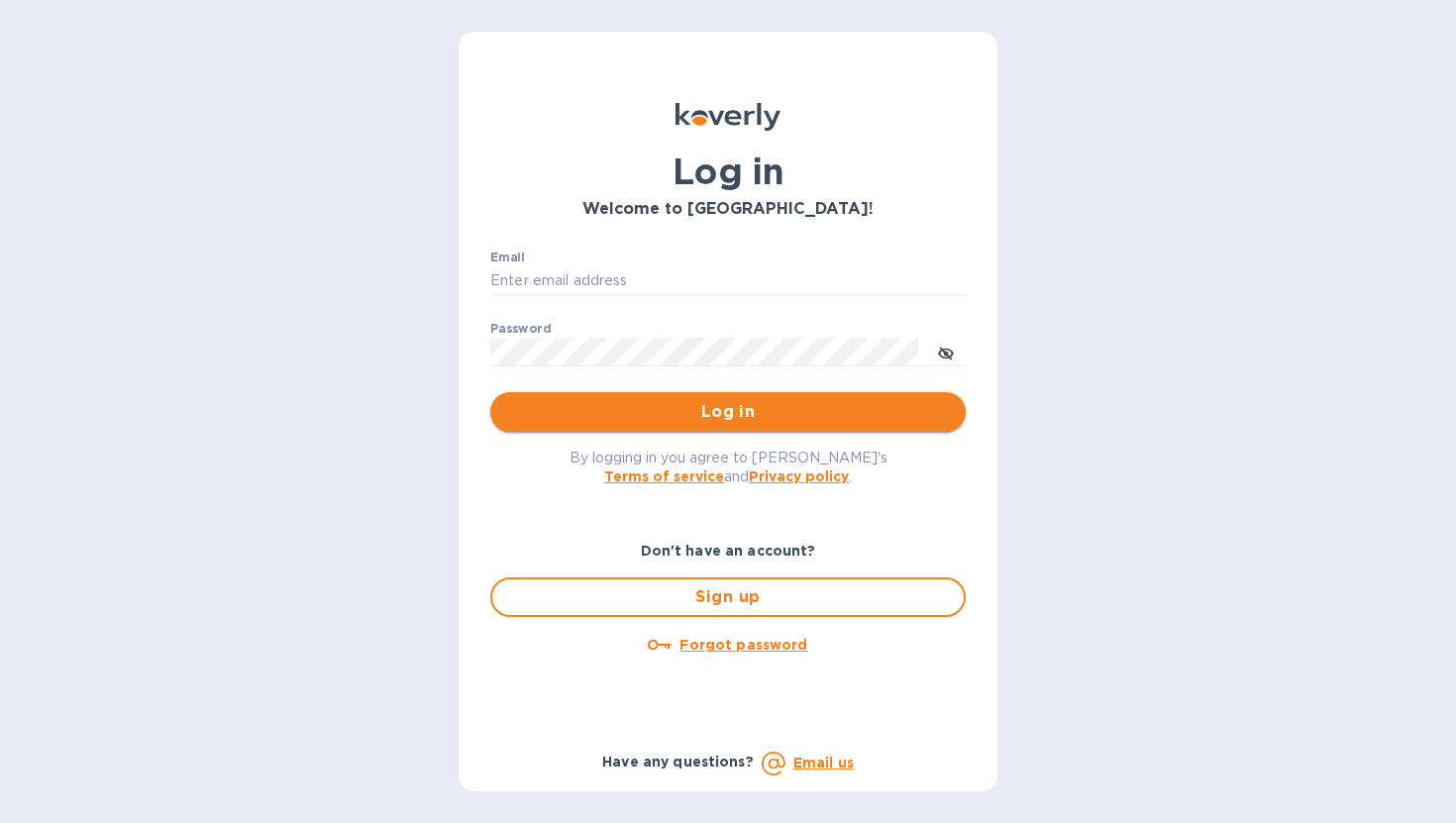 type on "[PERSON_NAME][EMAIL_ADDRESS][DOMAIN_NAME]" 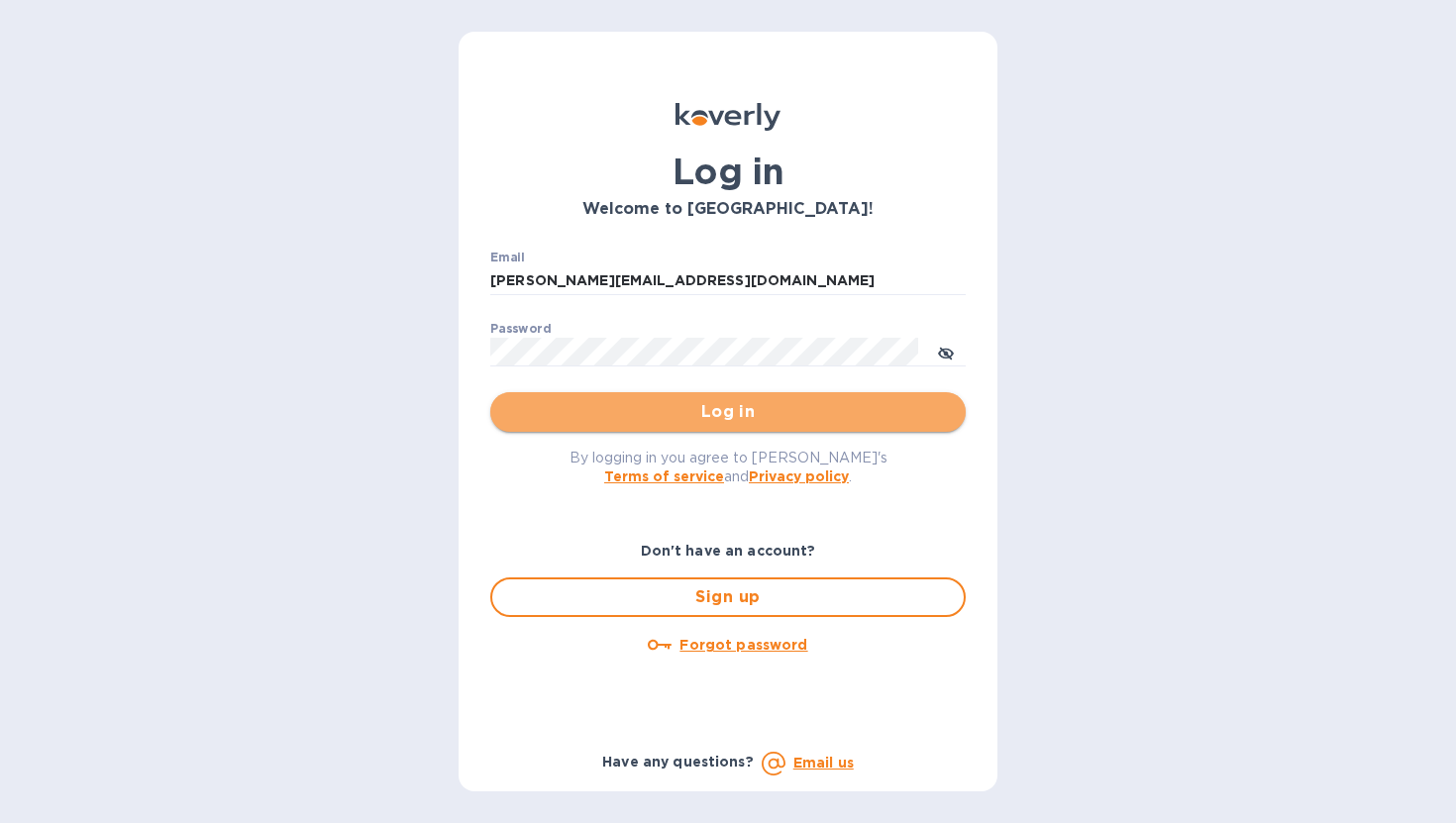 click on "Log in" at bounding box center [728, 412] 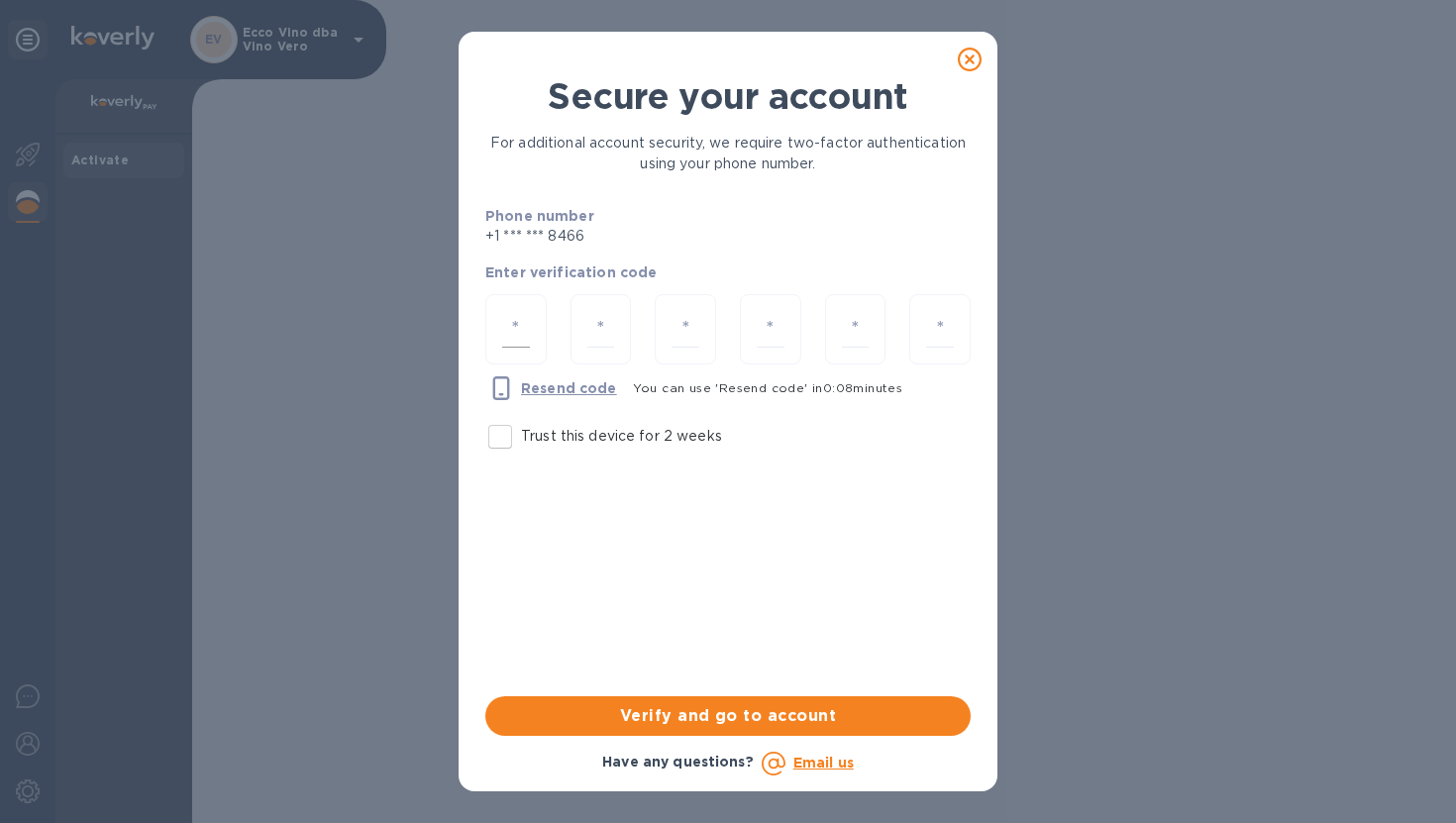 click at bounding box center [516, 329] 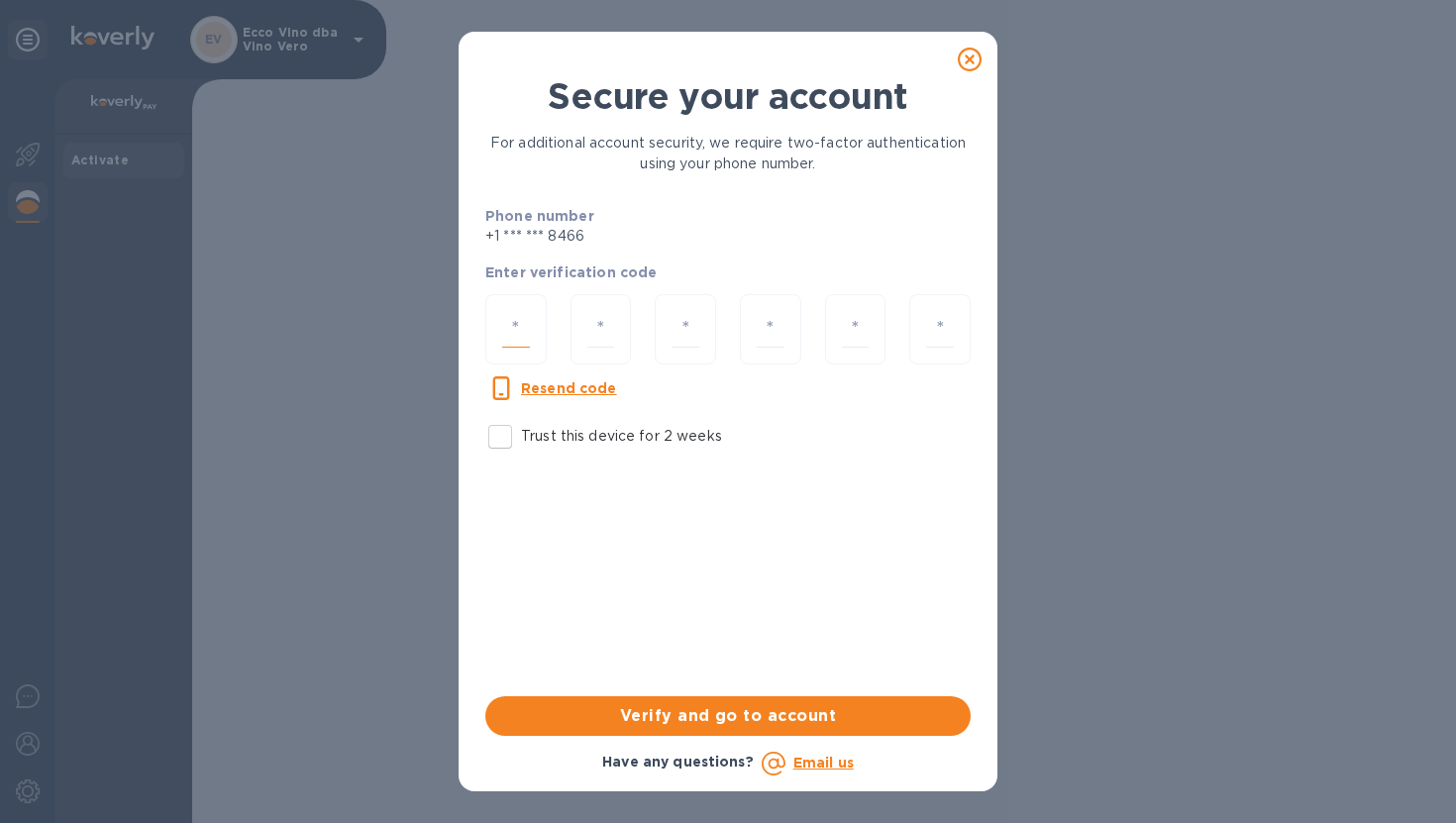 type on "1" 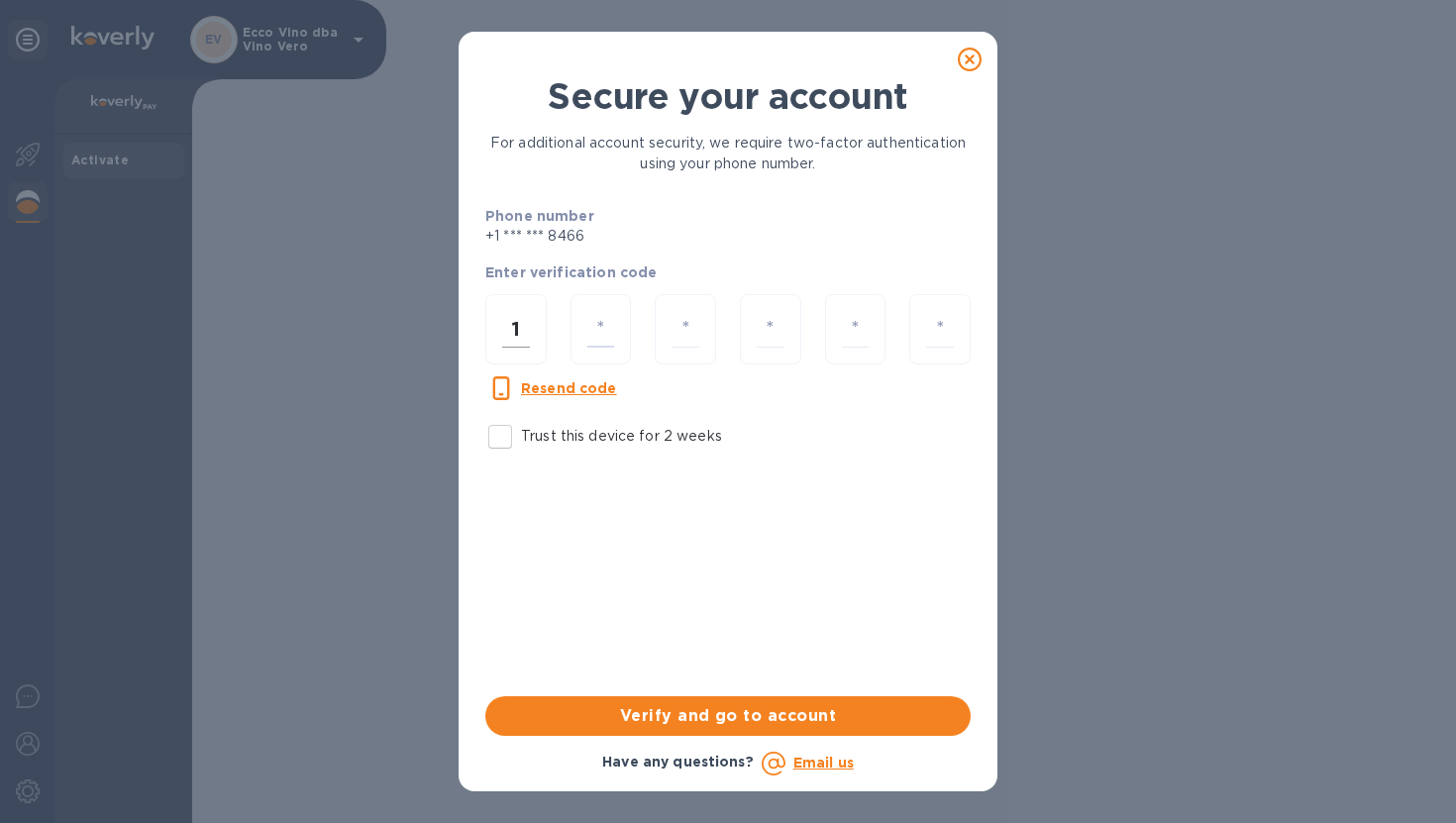type on "8" 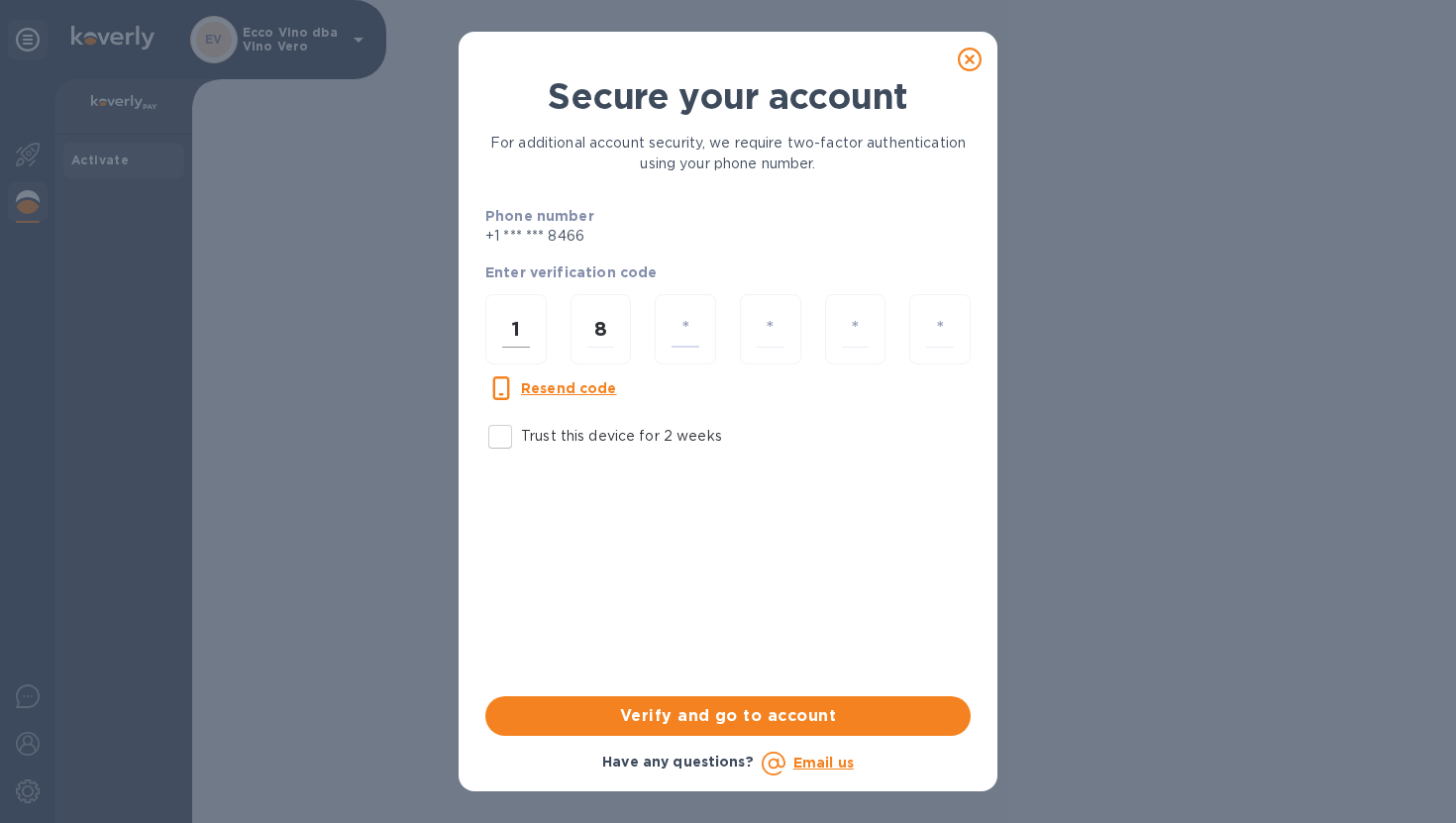 type on "0" 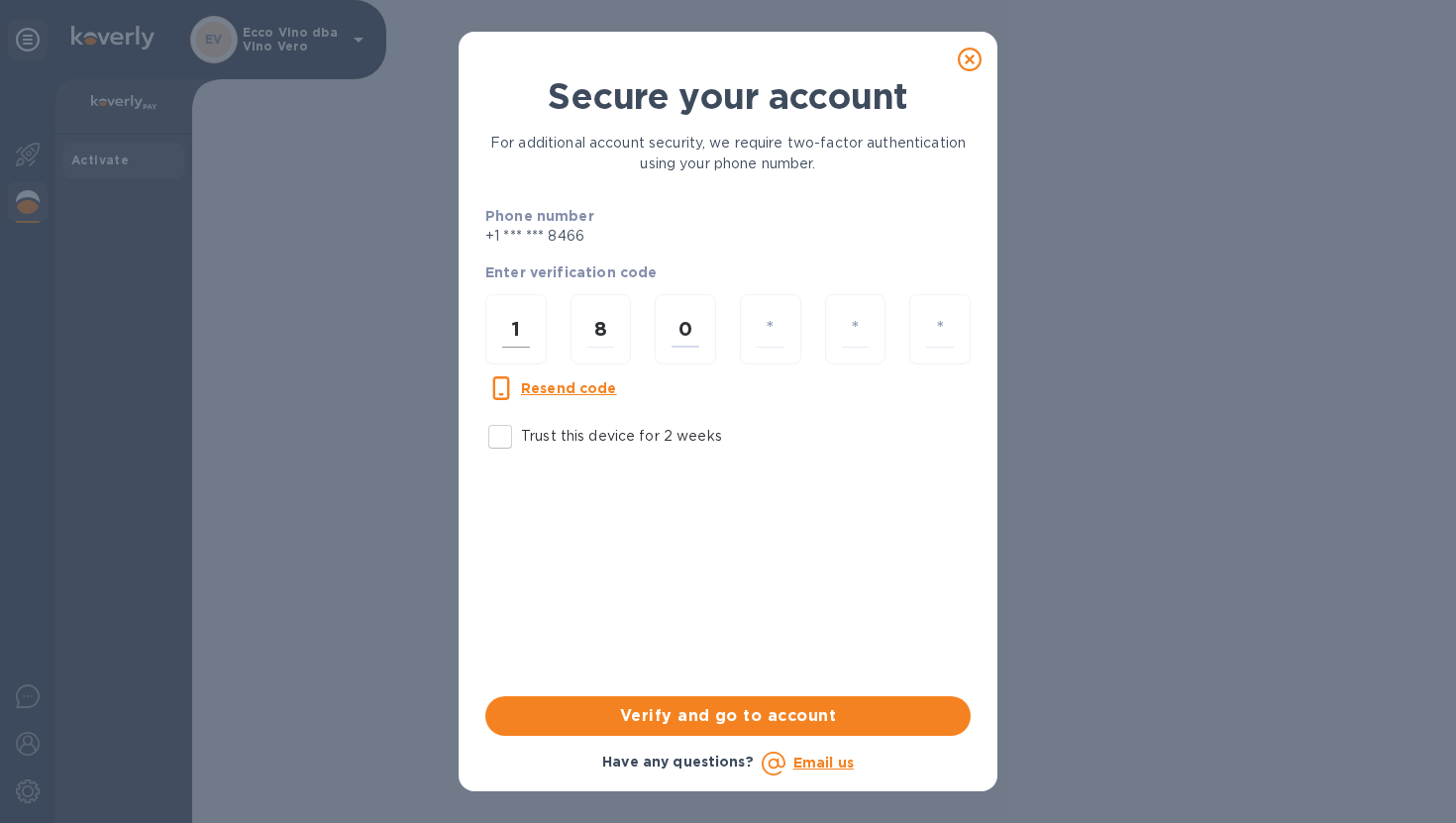 type on "0" 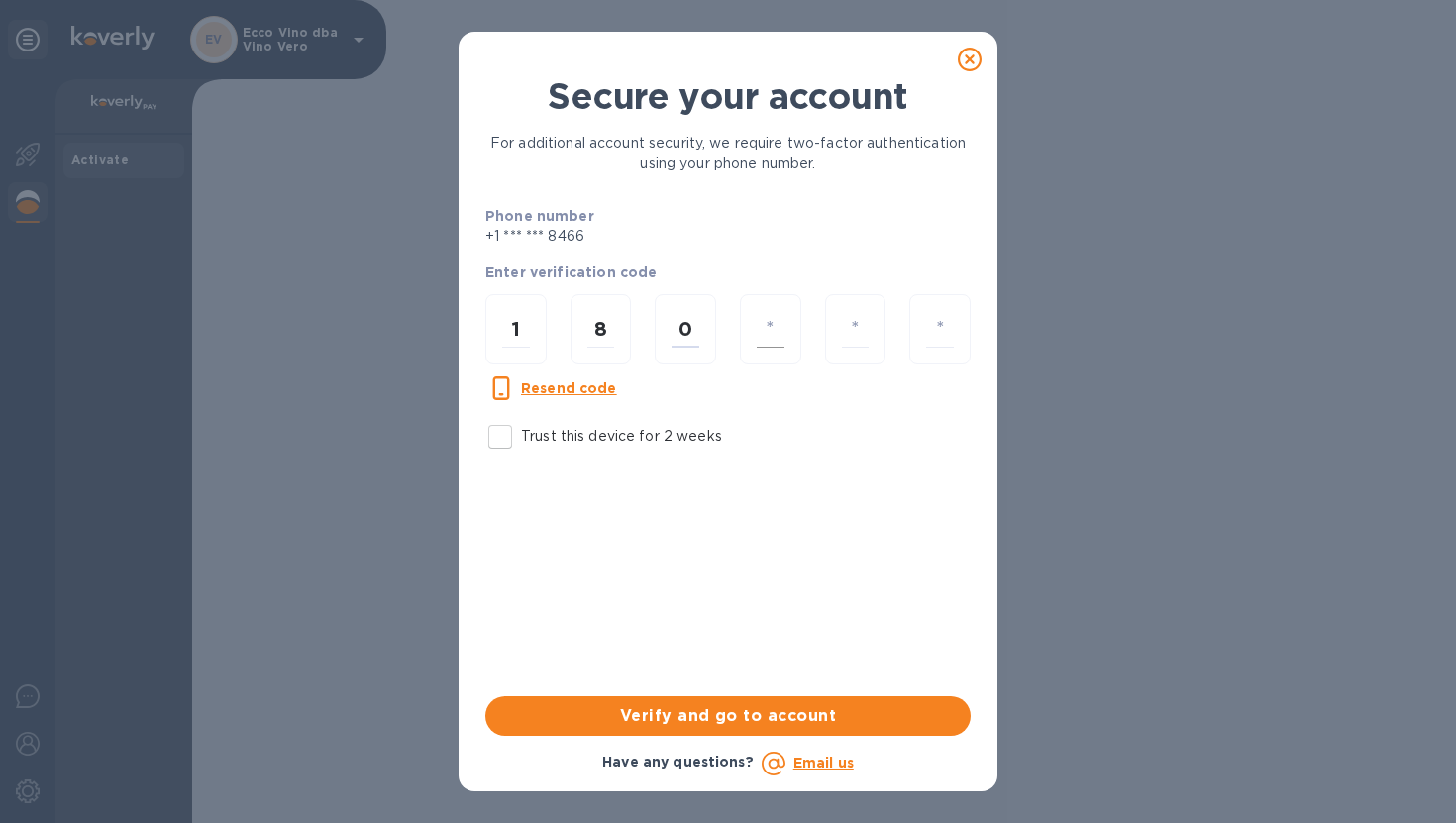 click at bounding box center (771, 329) 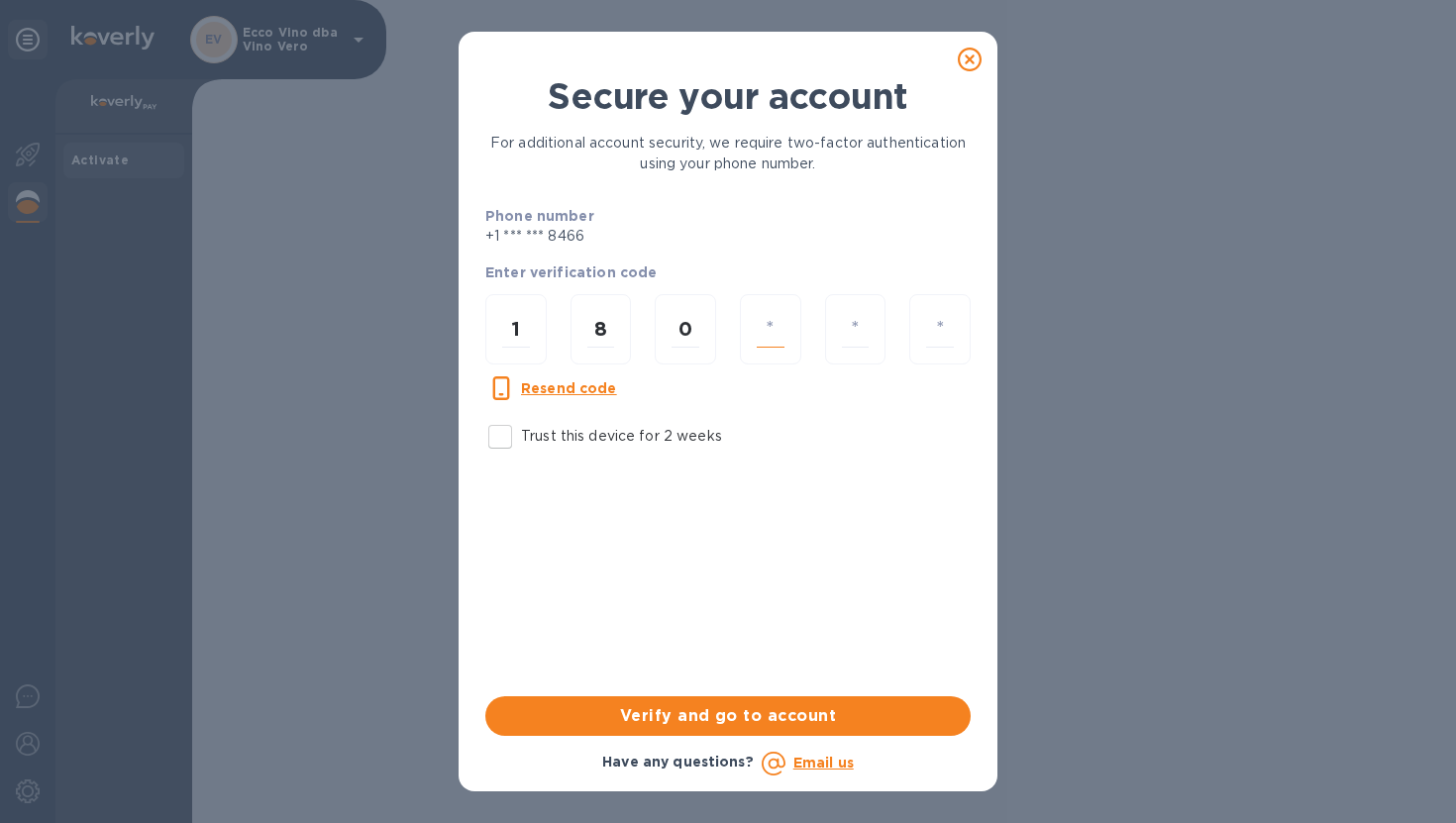 type on "9" 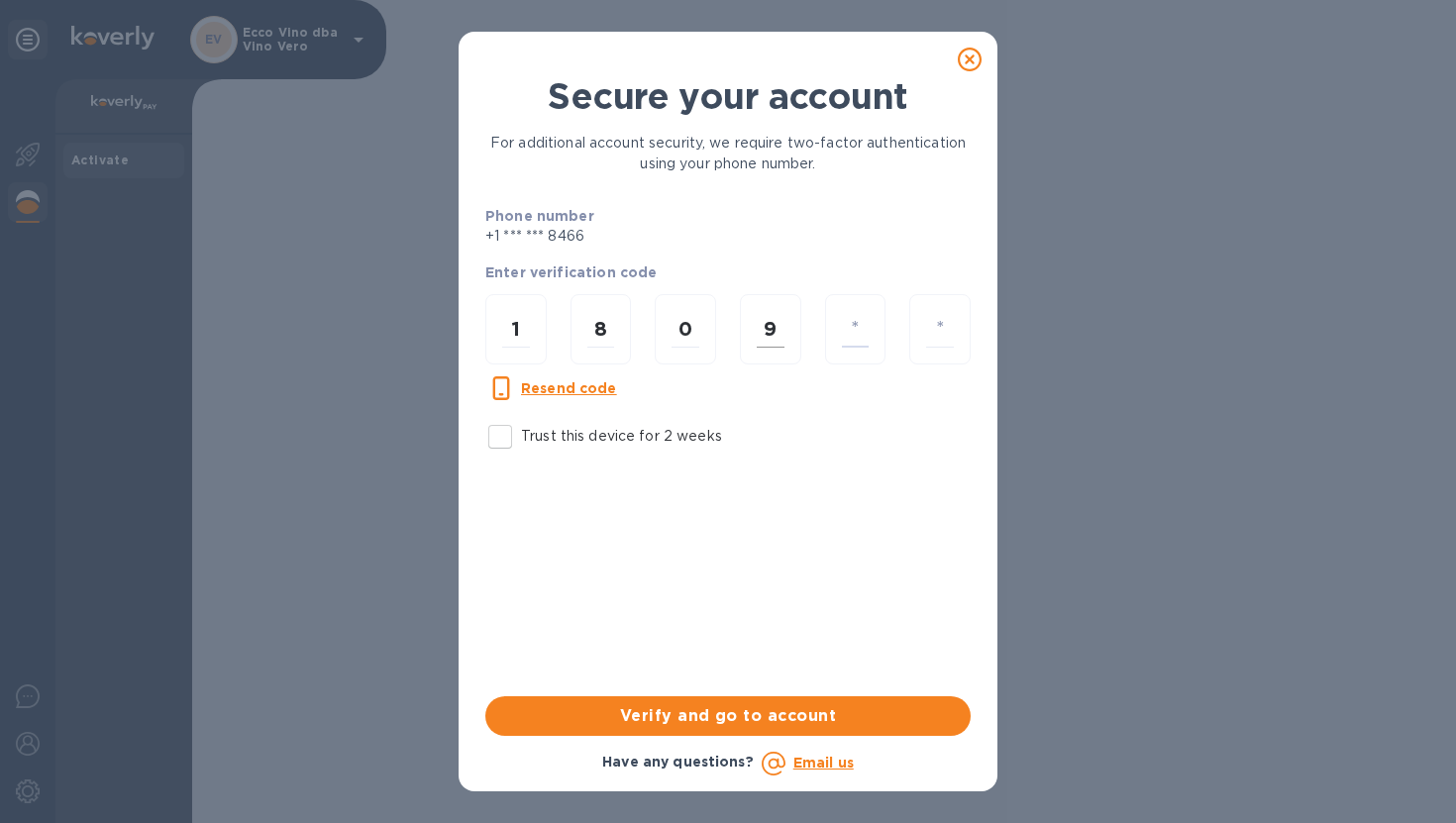 type on "7" 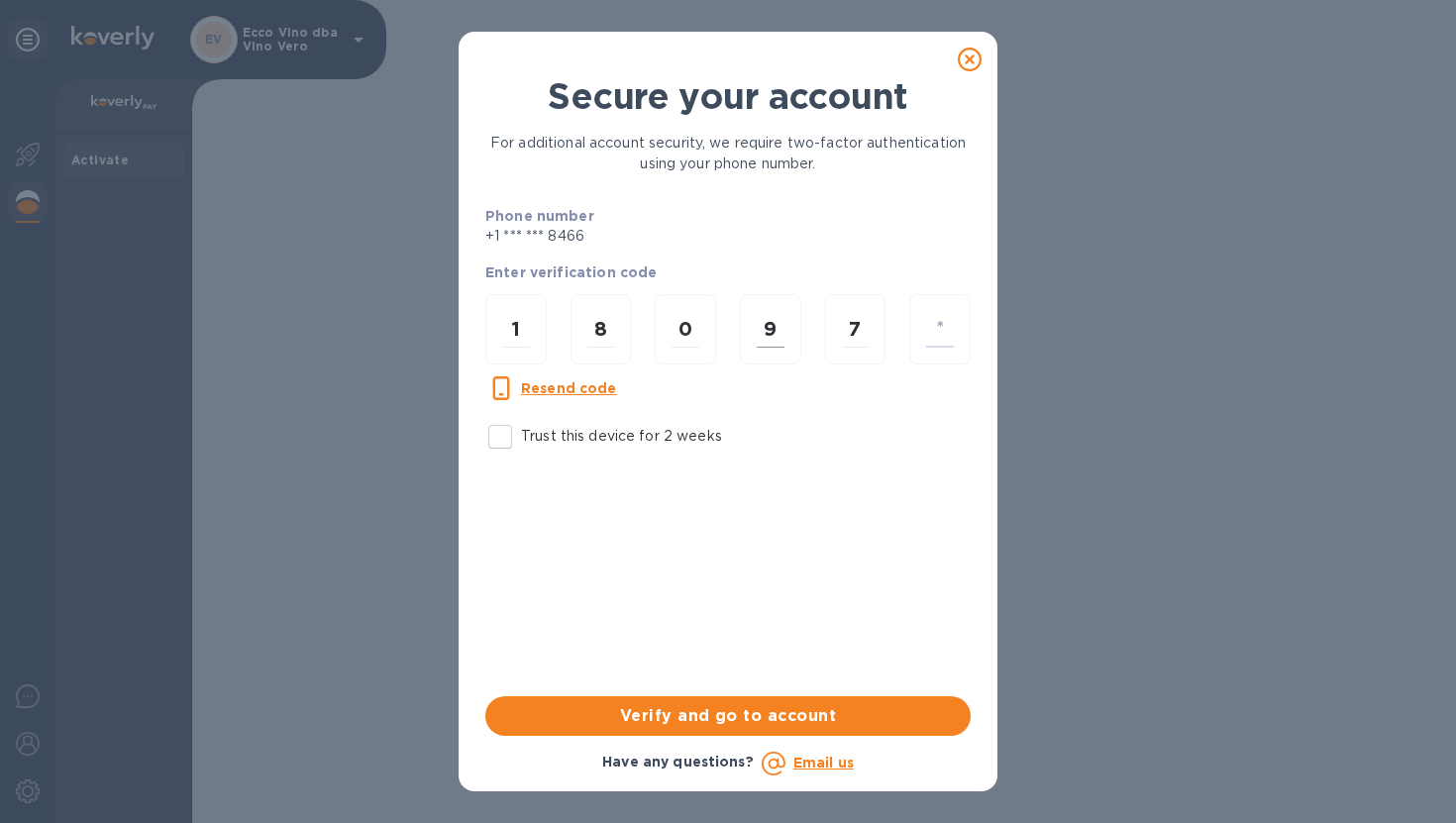 type on "3" 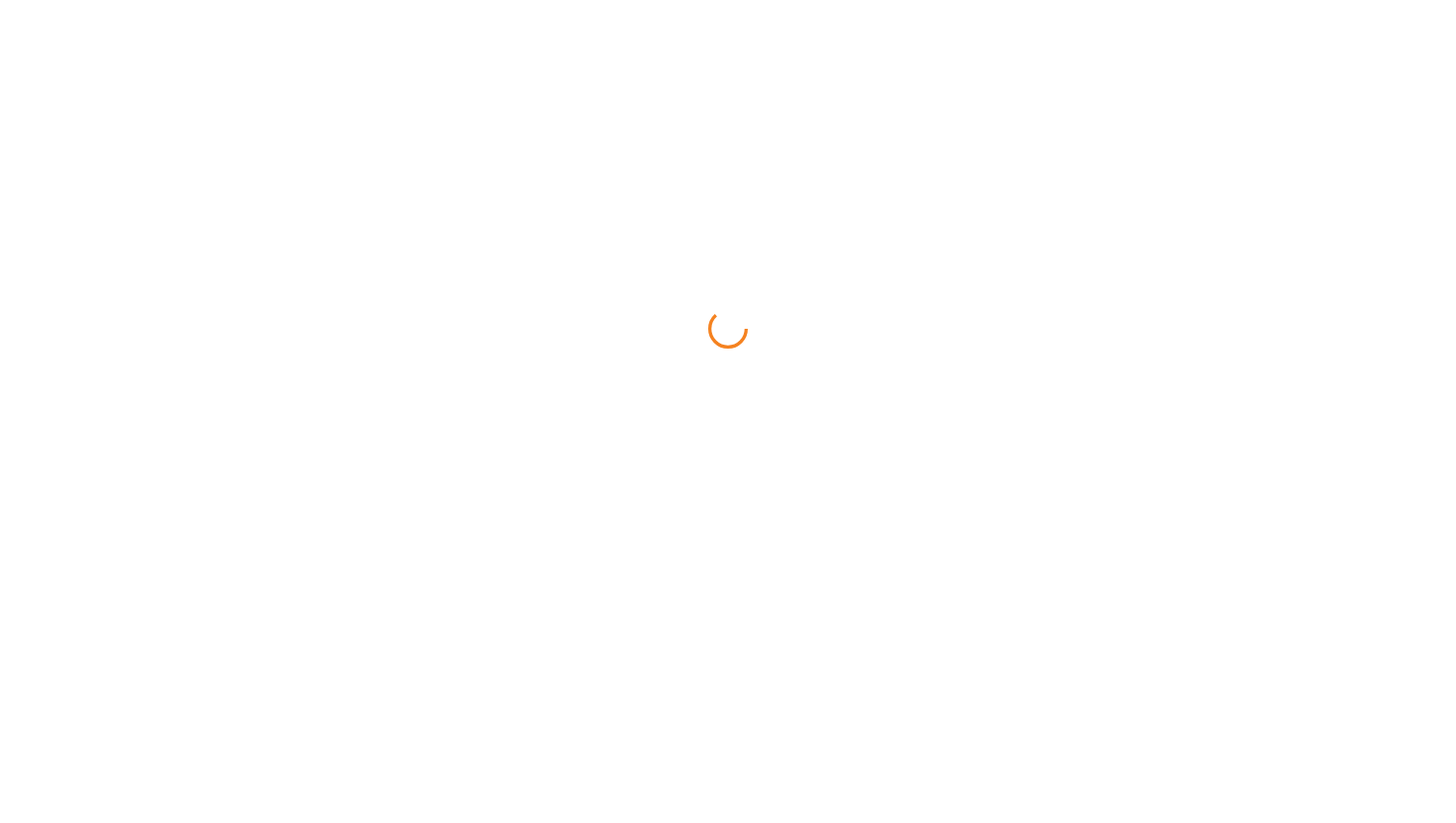 scroll, scrollTop: 0, scrollLeft: 0, axis: both 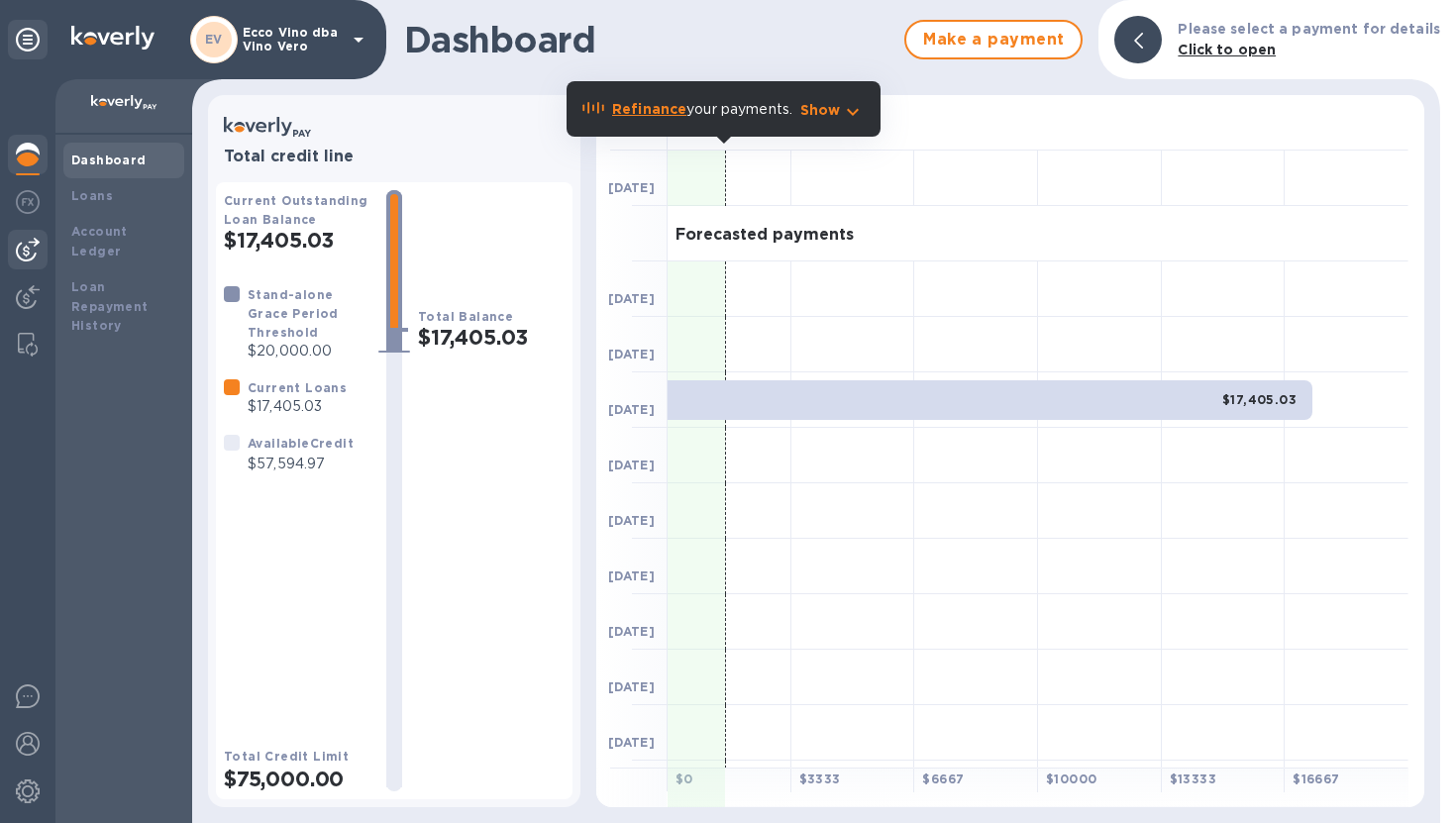 click at bounding box center (28, 250) 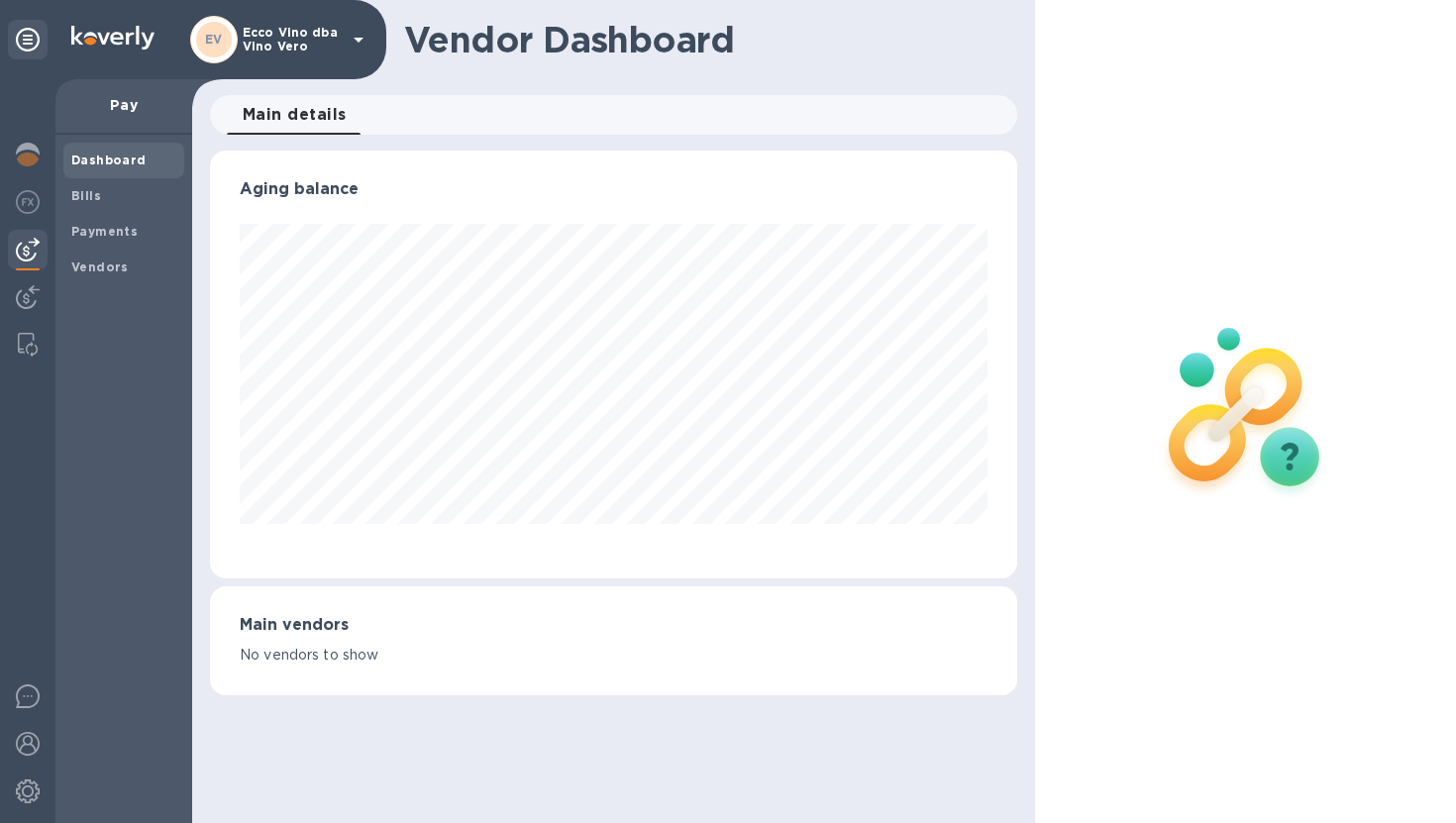 scroll, scrollTop: 989945, scrollLeft: 989669, axis: both 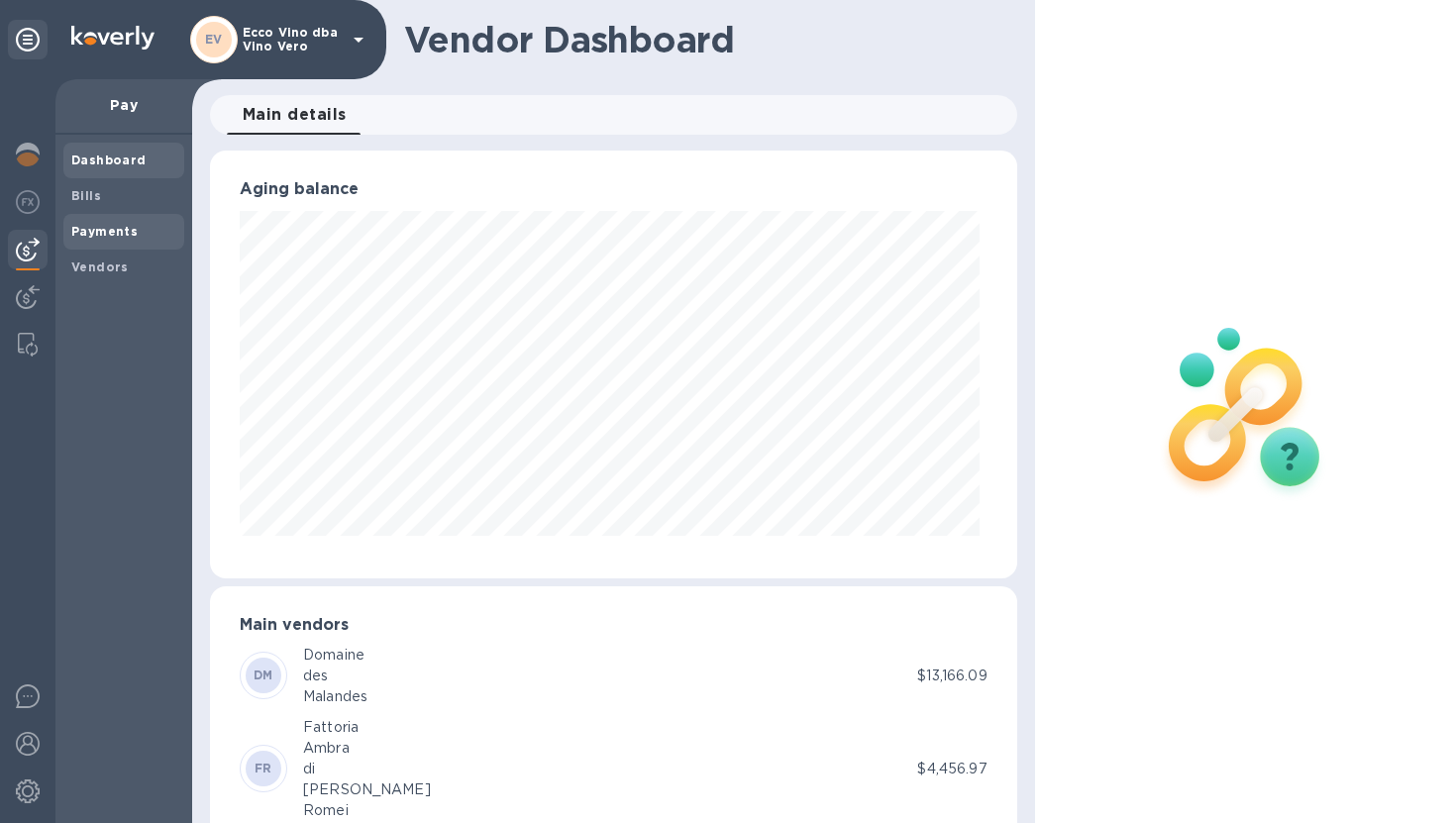 click on "Payments" at bounding box center [104, 231] 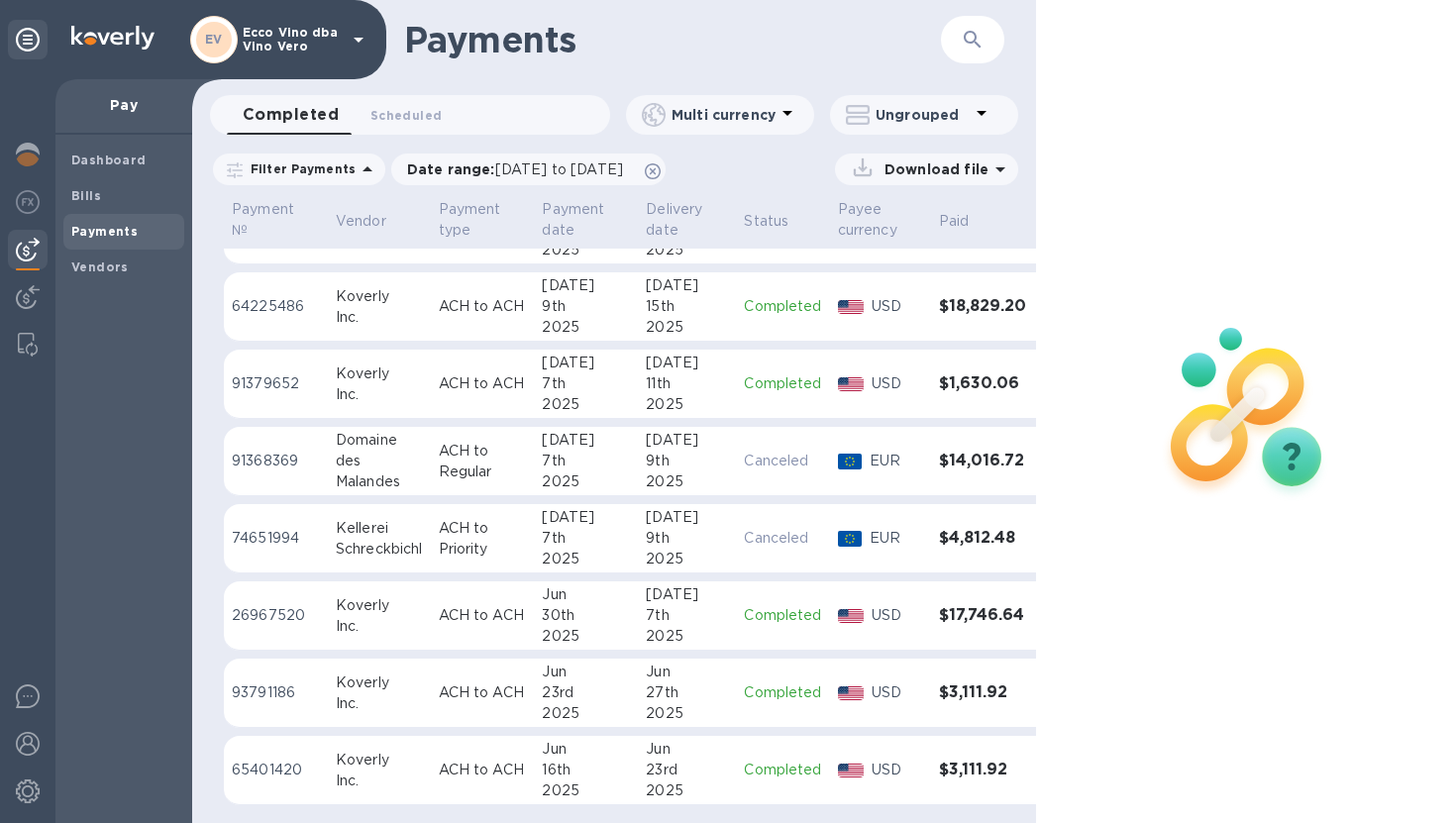 scroll, scrollTop: 188, scrollLeft: 0, axis: vertical 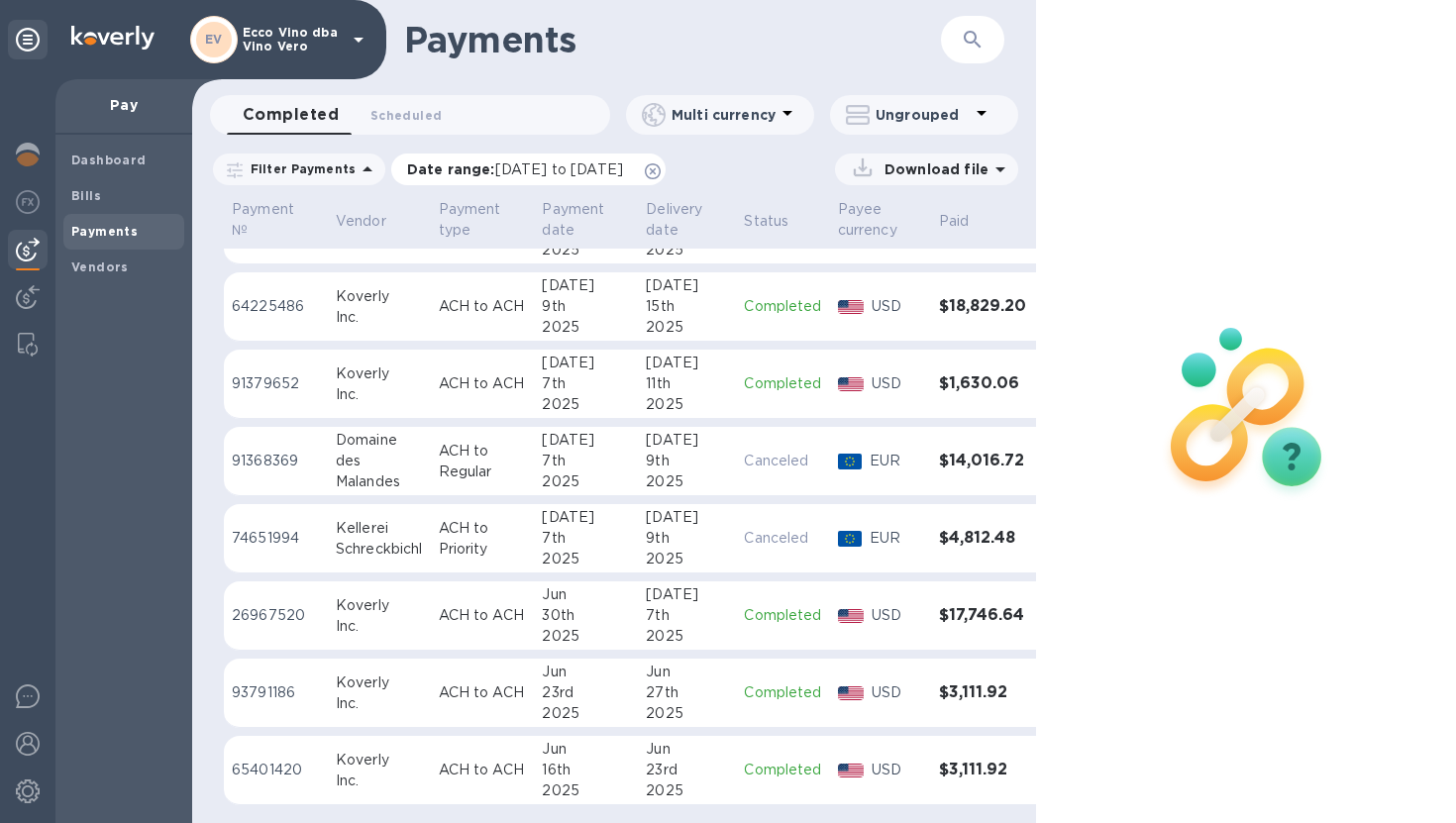 click 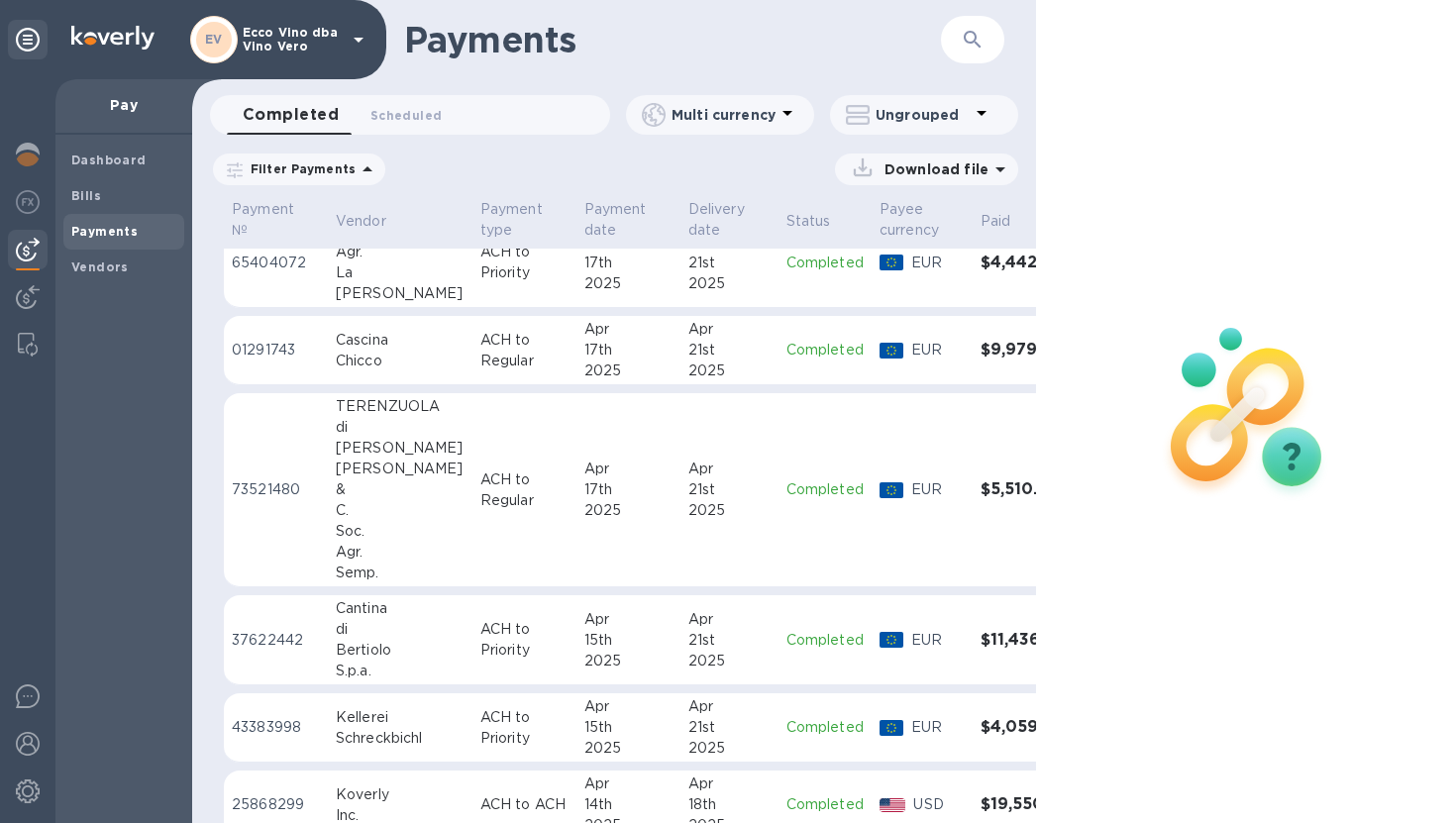 scroll, scrollTop: 1489, scrollLeft: 0, axis: vertical 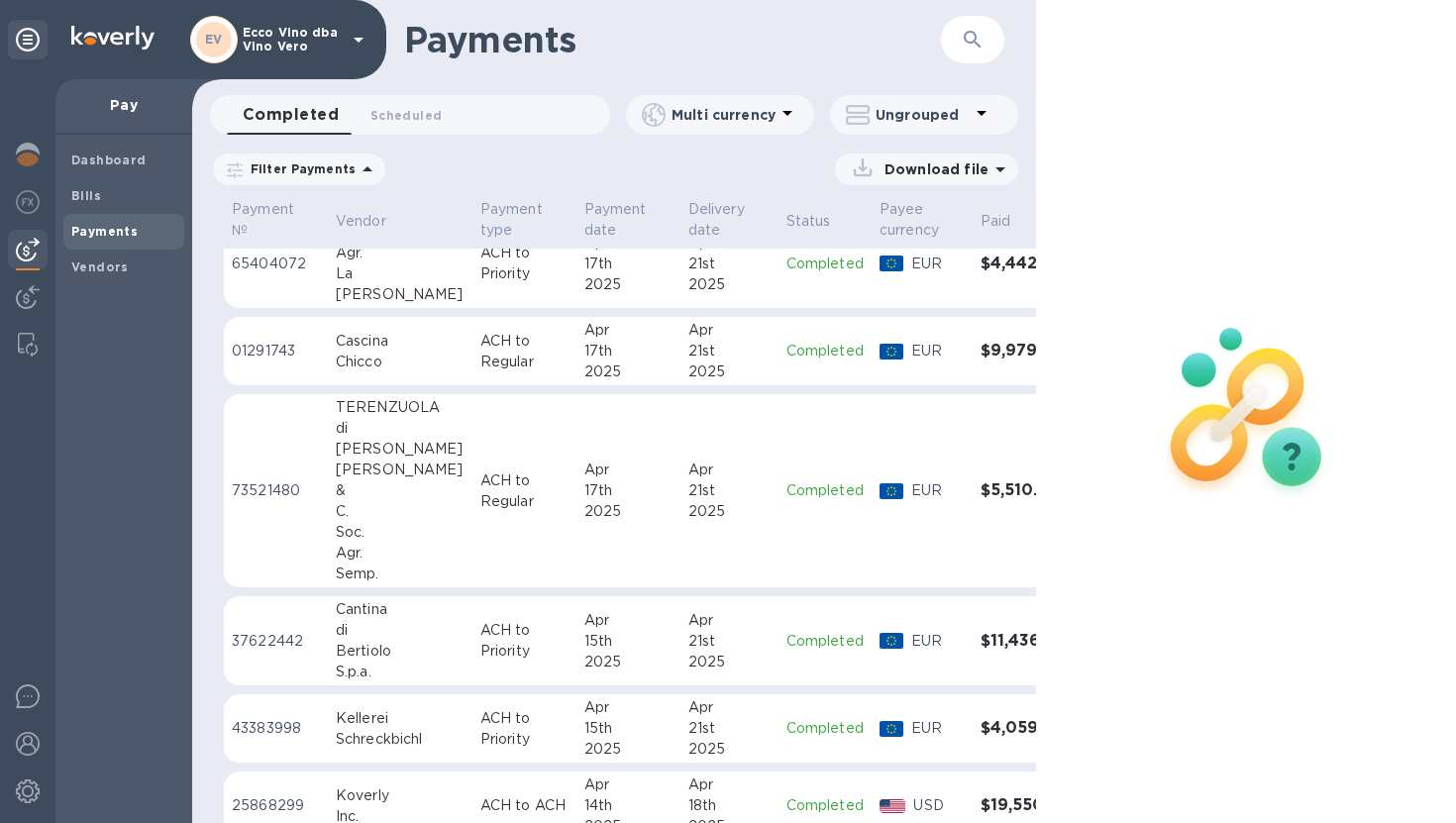 click on "Apr 21st 2025" at bounding box center (729, 491) 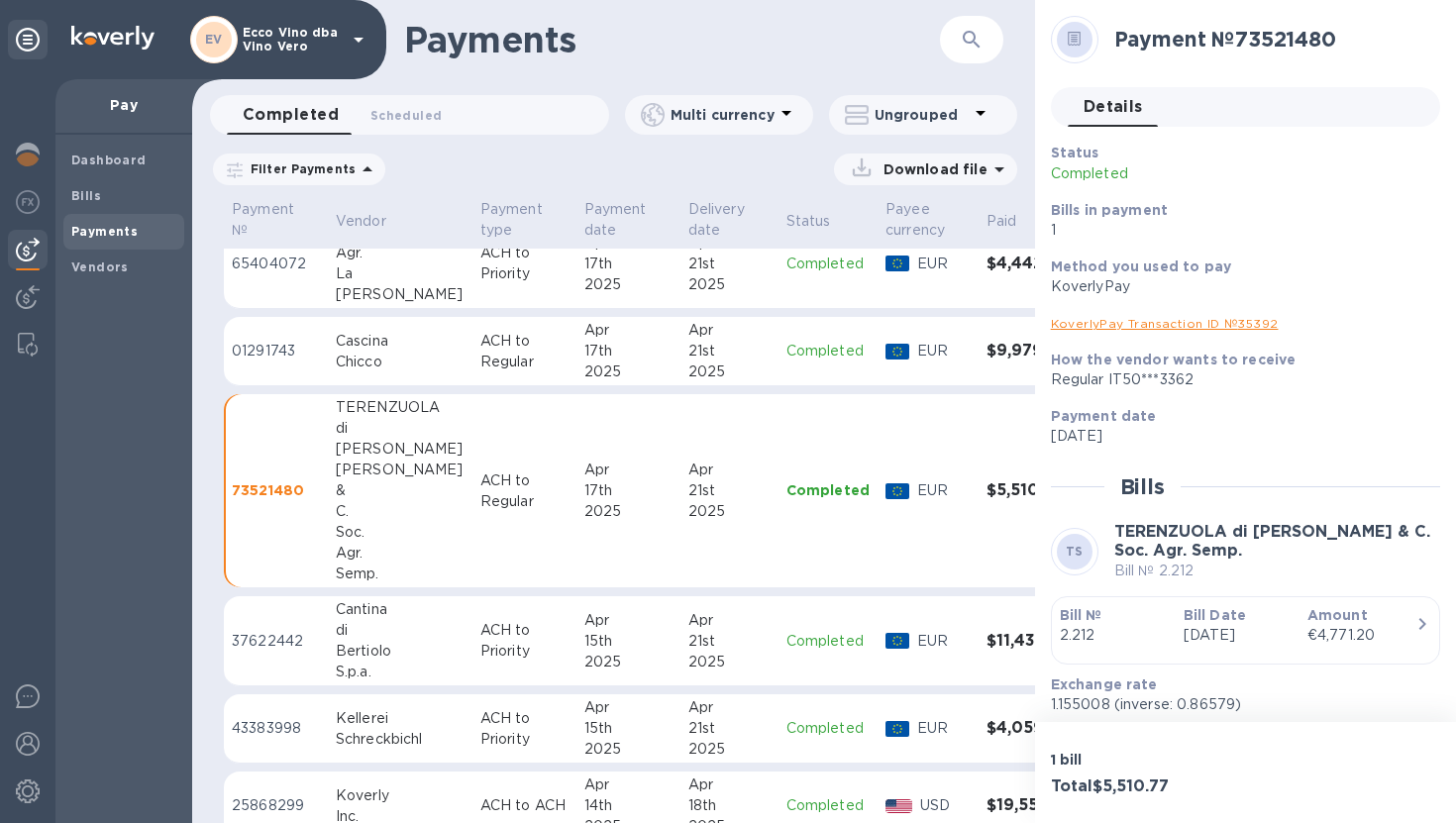 click on "21st" at bounding box center [729, 351] 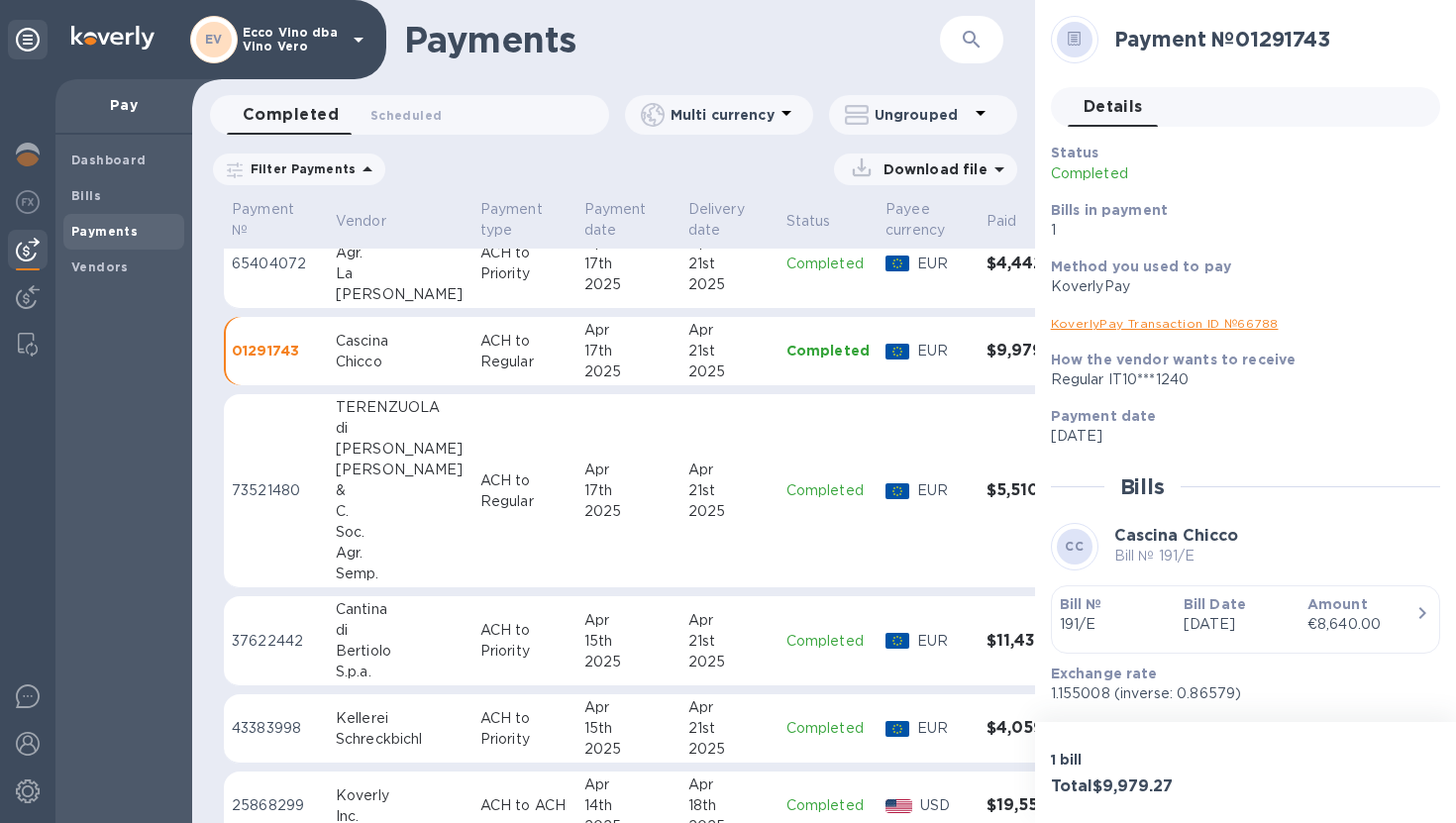 scroll, scrollTop: 1456, scrollLeft: 0, axis: vertical 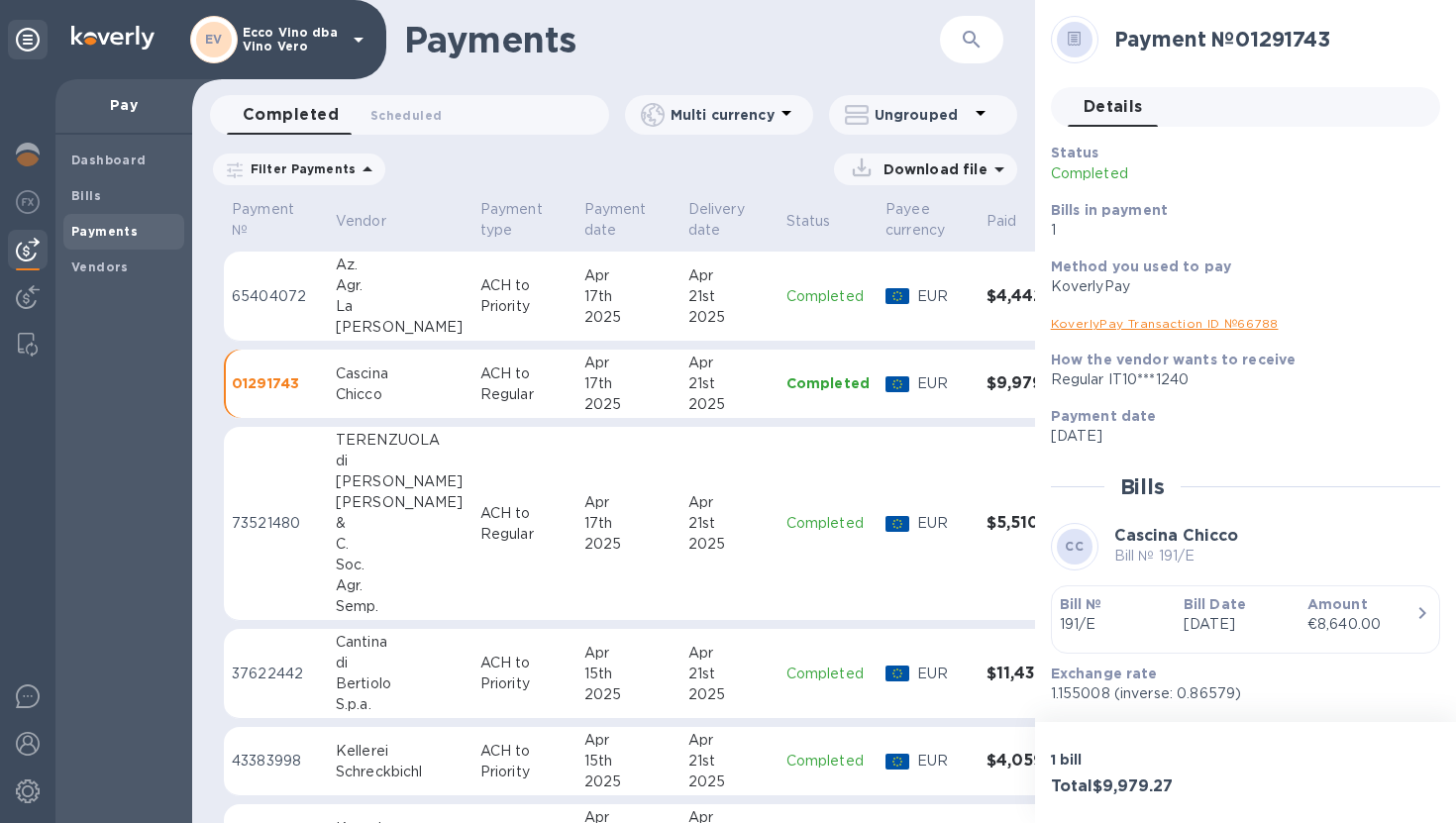 click on "2025" at bounding box center (729, 317) 